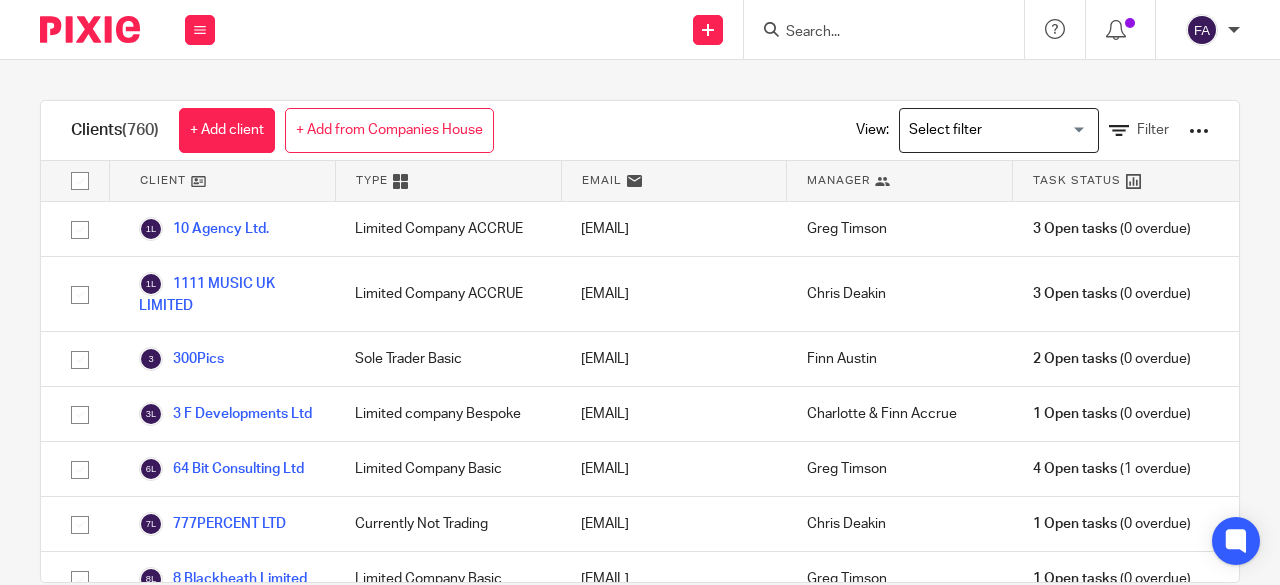 scroll, scrollTop: 0, scrollLeft: 0, axis: both 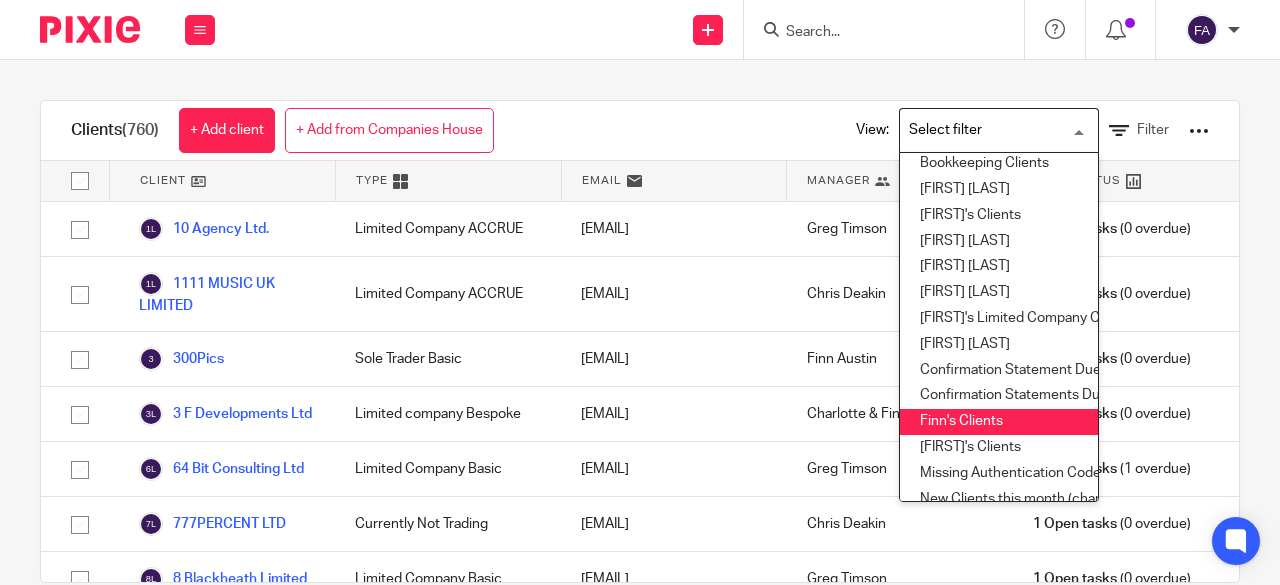click on "Finn's Clients" at bounding box center (999, 422) 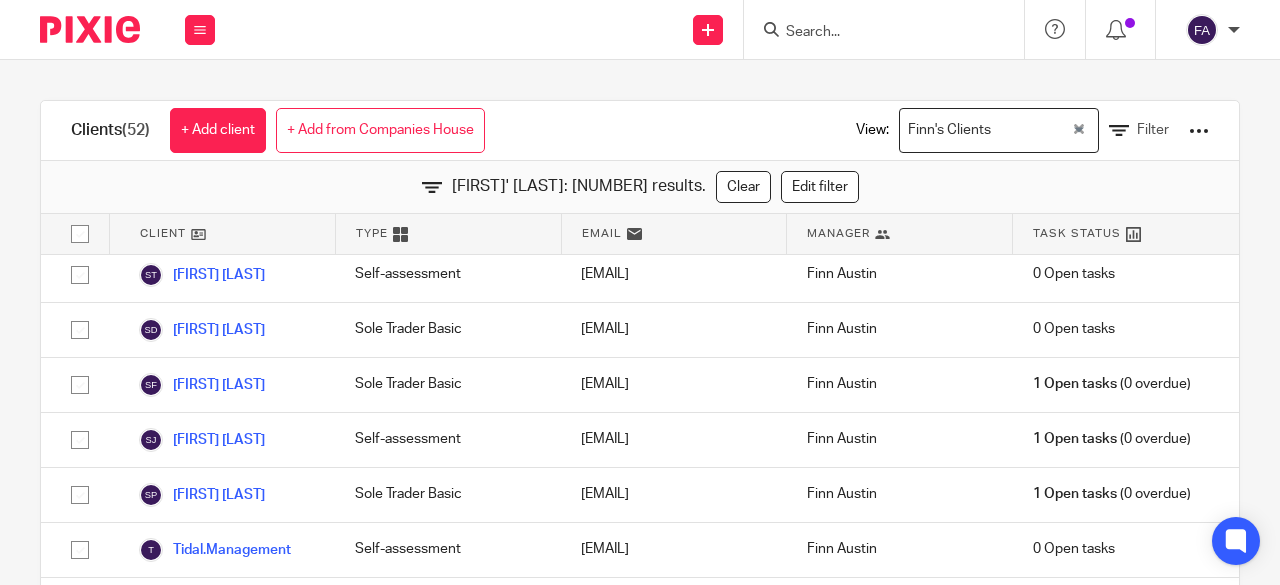 scroll, scrollTop: 2761, scrollLeft: 0, axis: vertical 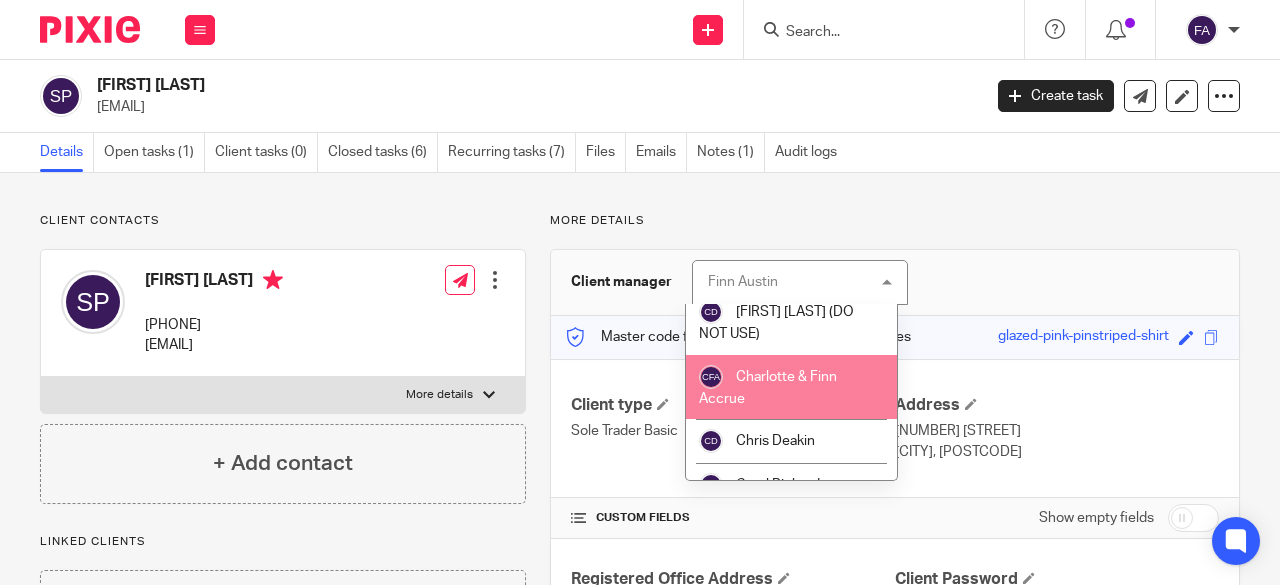 click on "Charlotte & Finn Accrue" at bounding box center [791, 387] 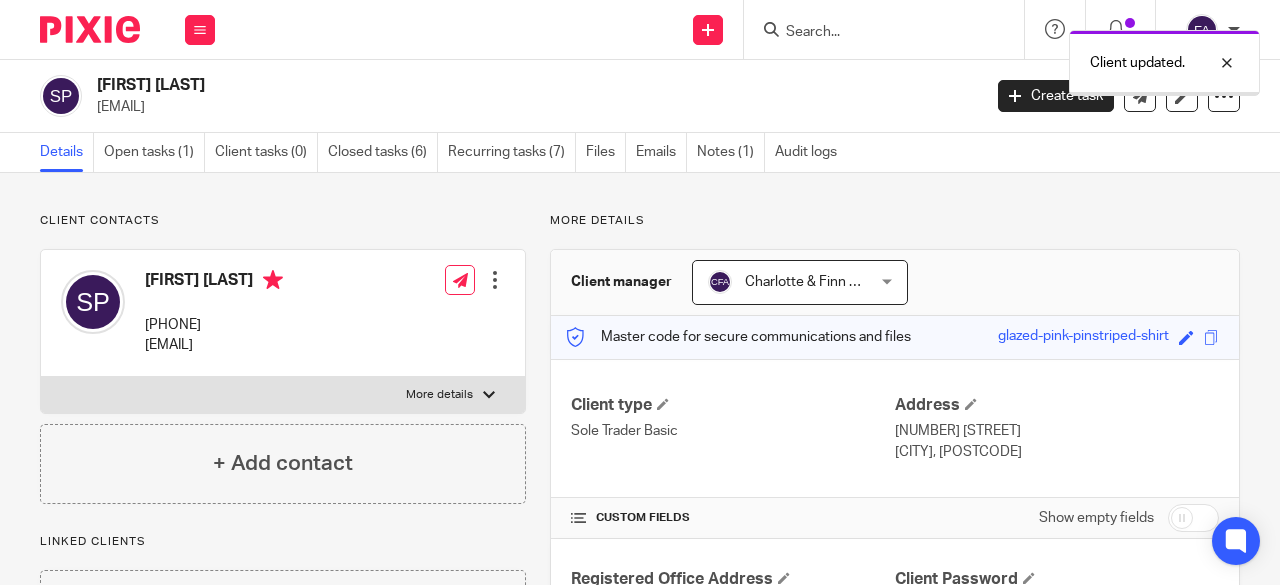 scroll, scrollTop: 0, scrollLeft: 0, axis: both 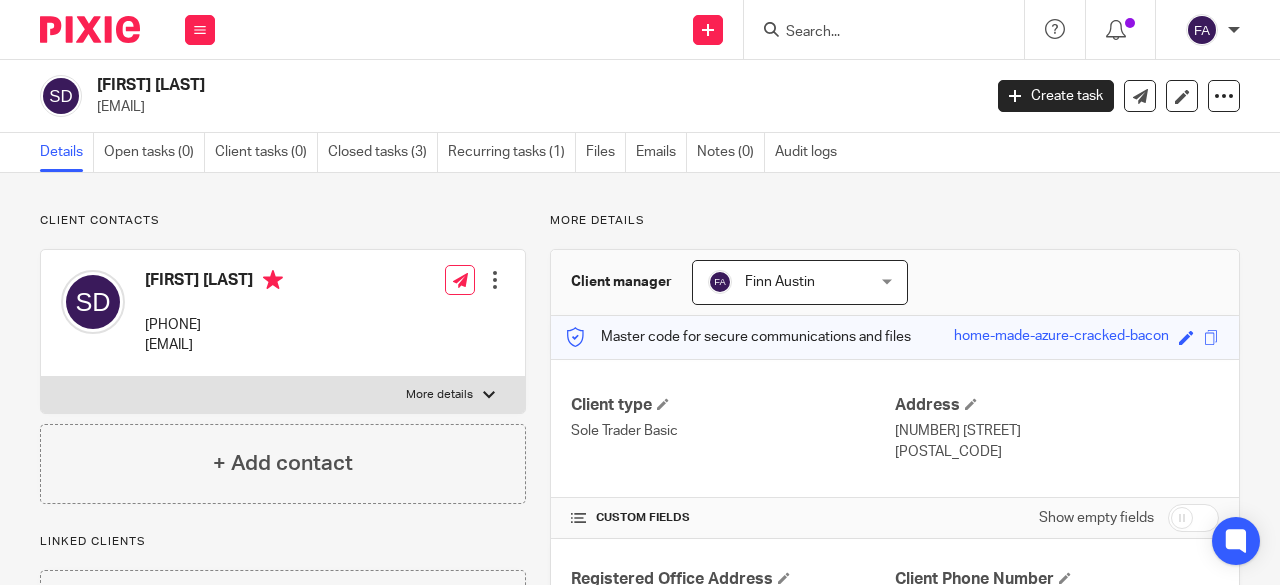 click on "Finn Austin" at bounding box center (787, 282) 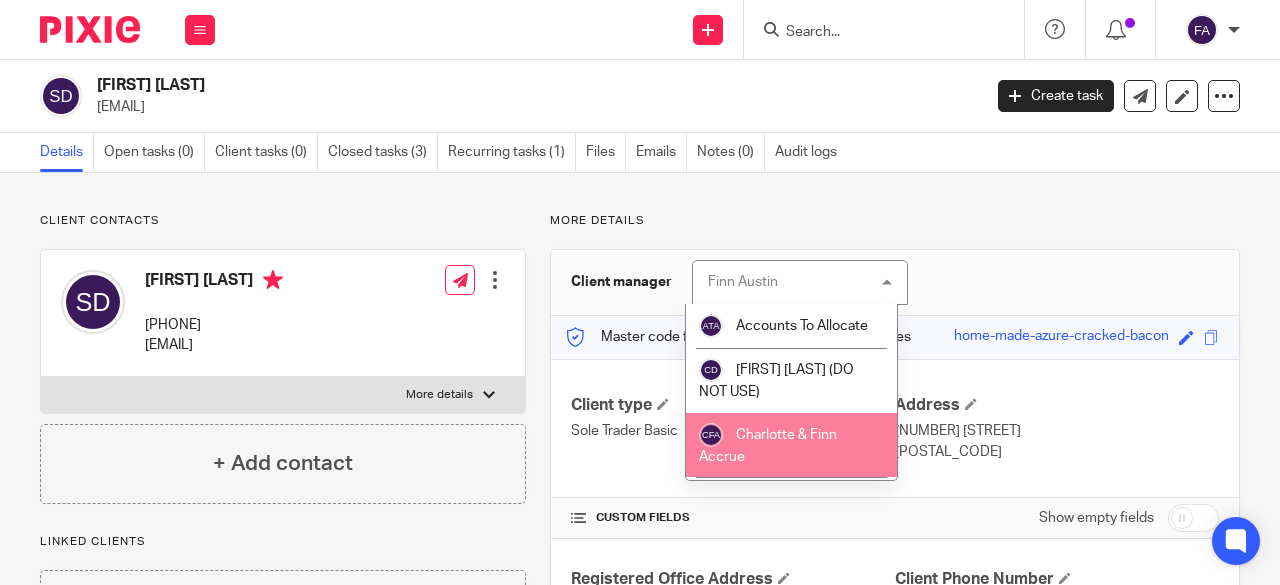 click on "Charlotte & Finn Accrue" at bounding box center (791, 445) 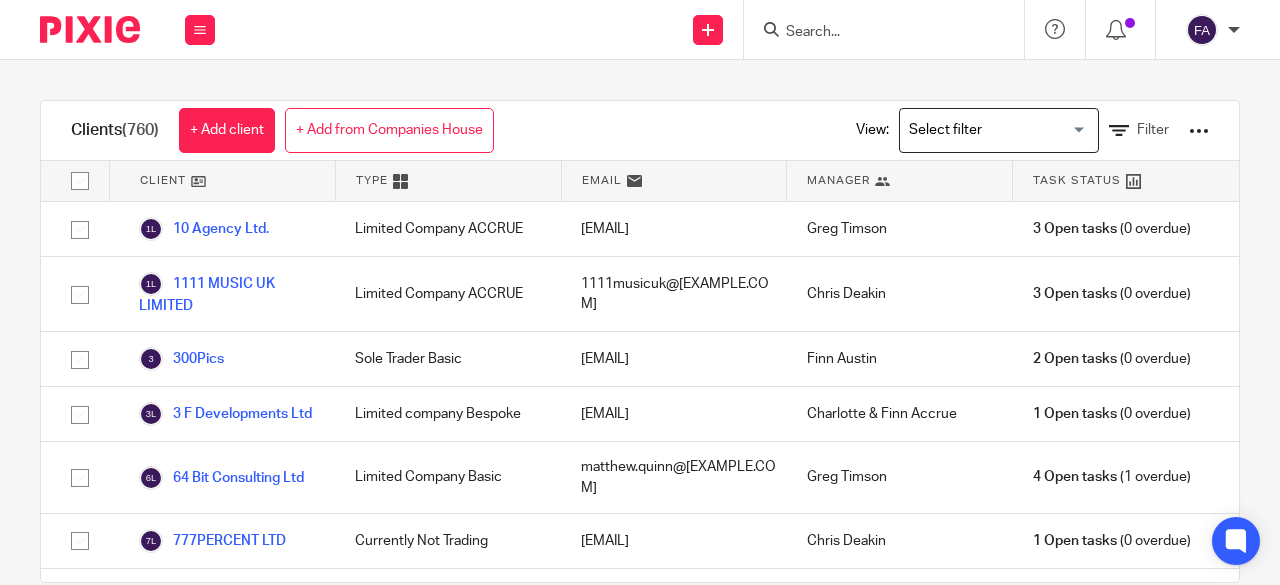 scroll, scrollTop: 0, scrollLeft: 0, axis: both 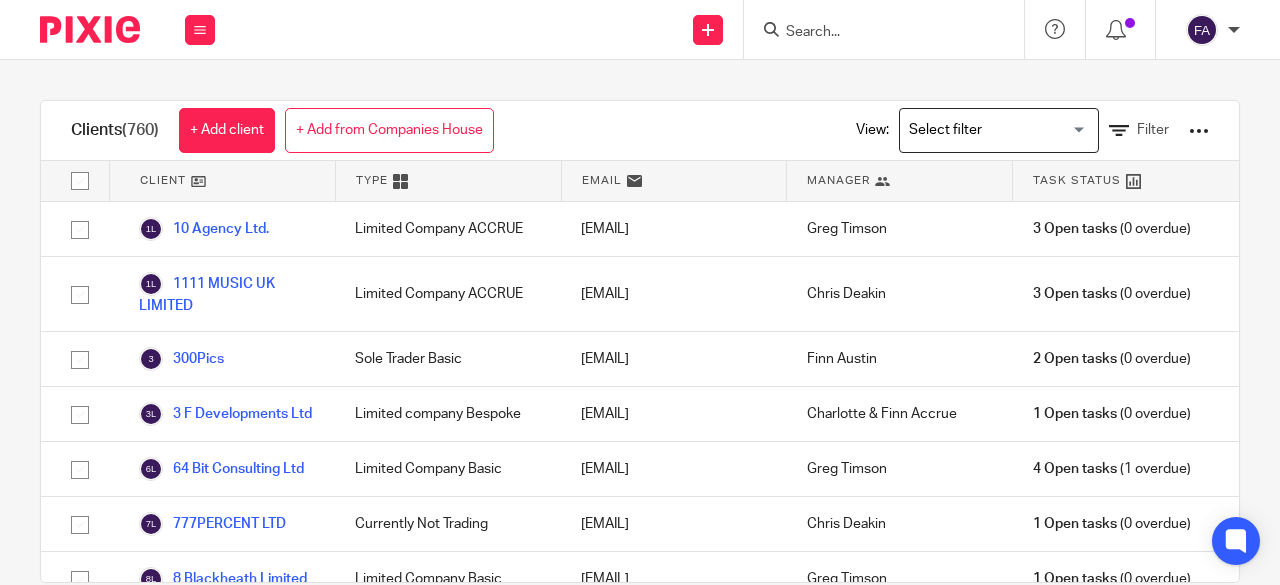 click at bounding box center (874, 33) 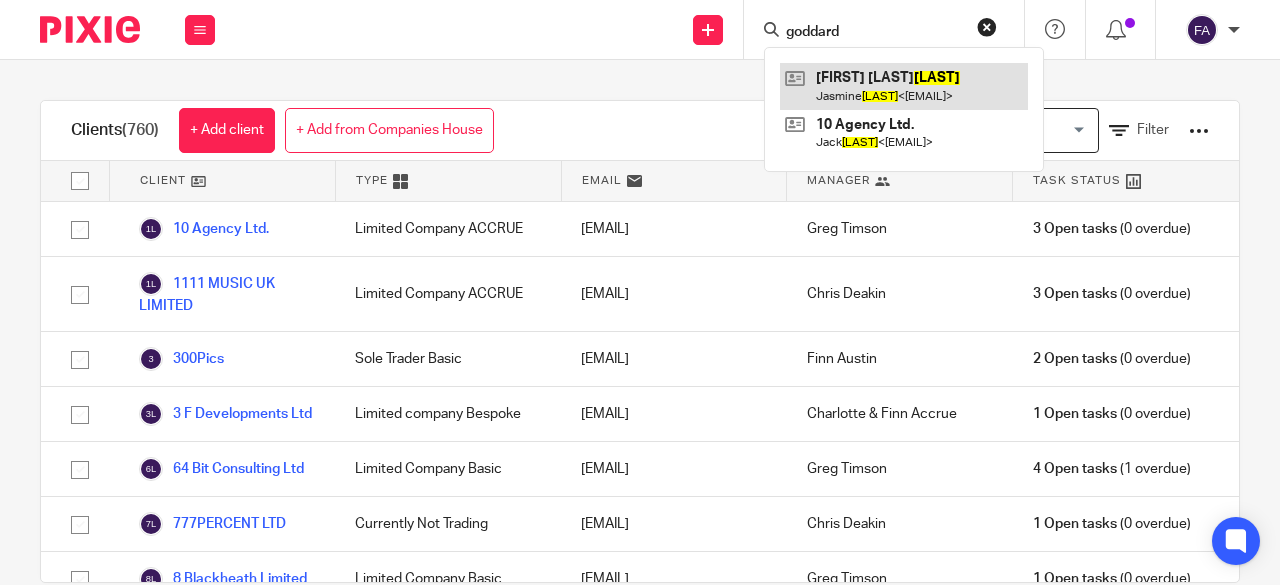type on "goddard" 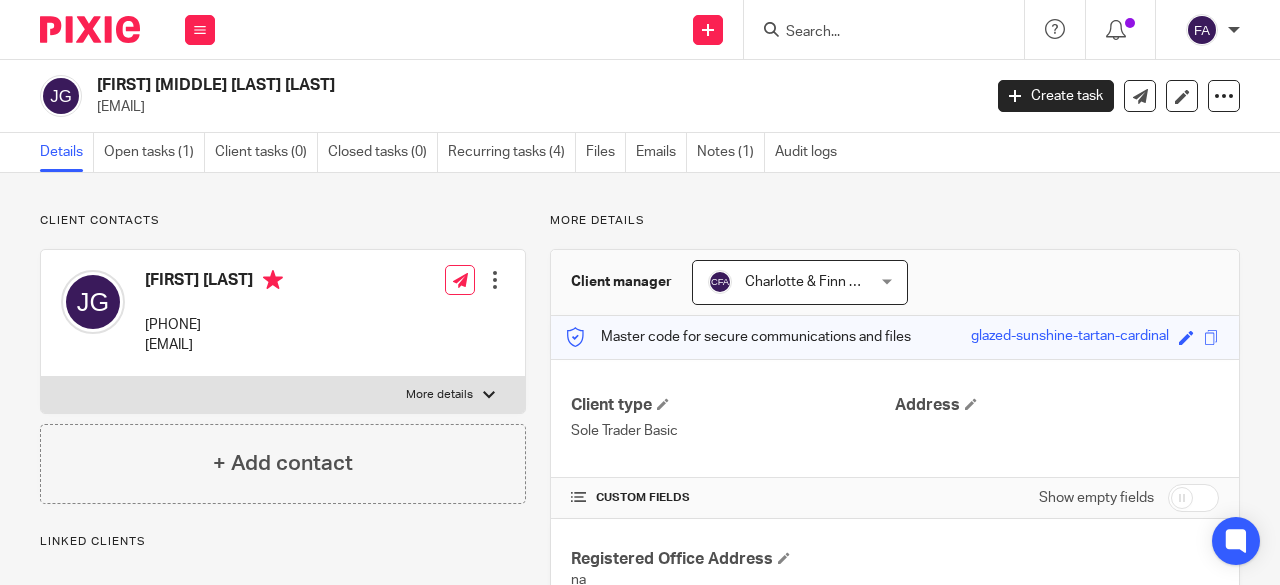 scroll, scrollTop: 0, scrollLeft: 0, axis: both 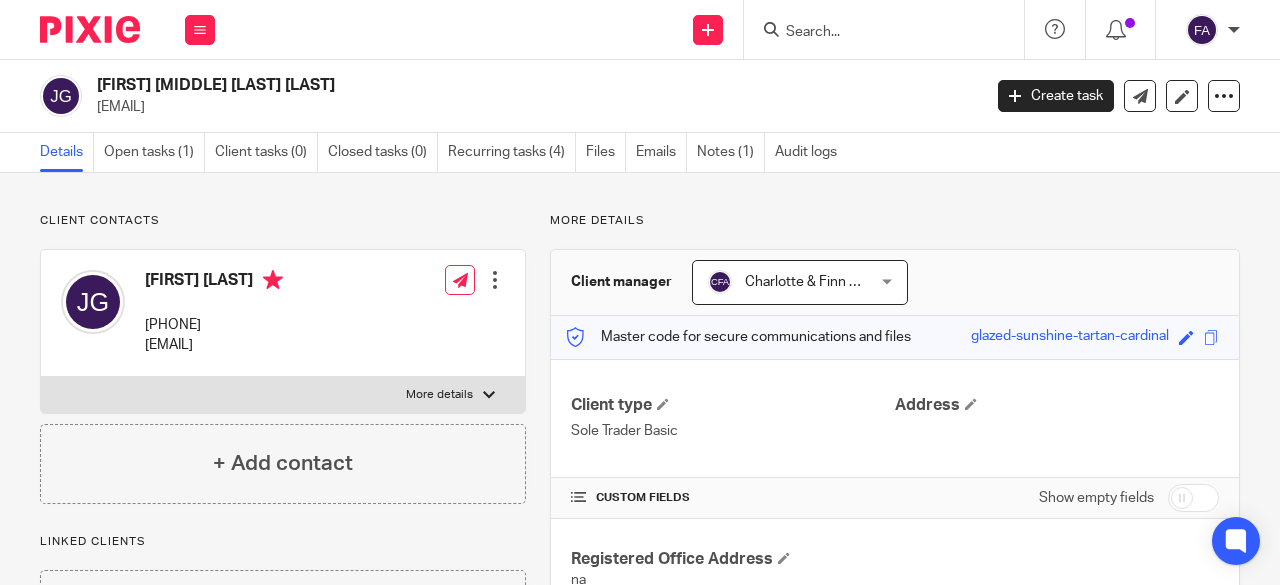 click on "[FIRST] [LAST]" at bounding box center [214, 282] 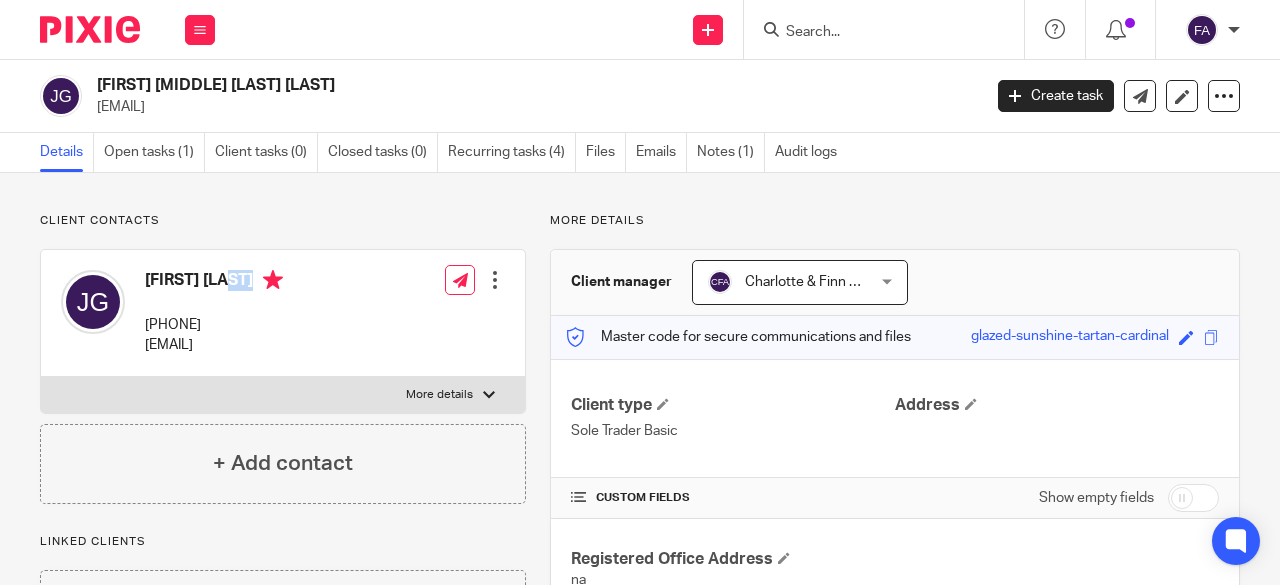 click on "[FIRST] [LAST]" at bounding box center [214, 282] 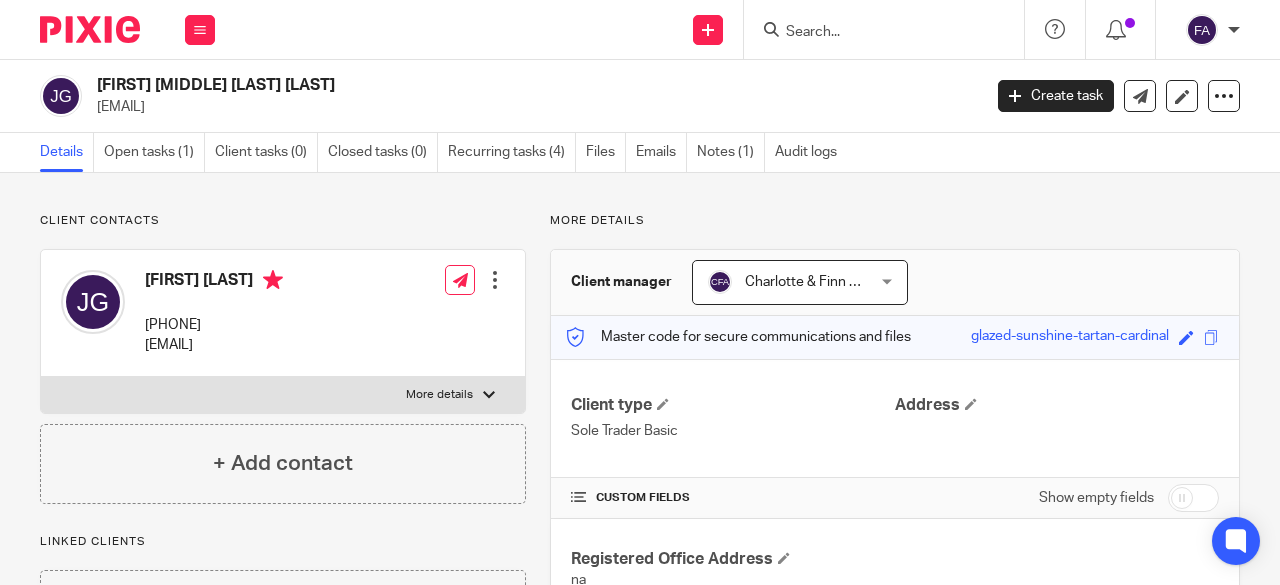 click on "[EMAIL]" at bounding box center (214, 345) 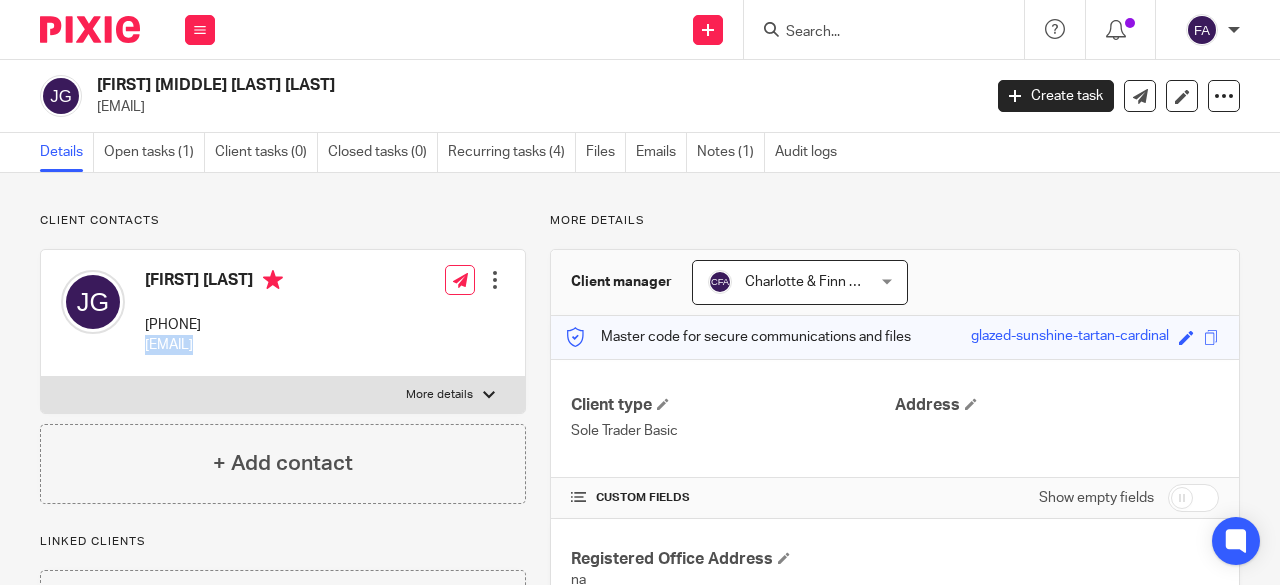 click on "[EMAIL]" at bounding box center [214, 345] 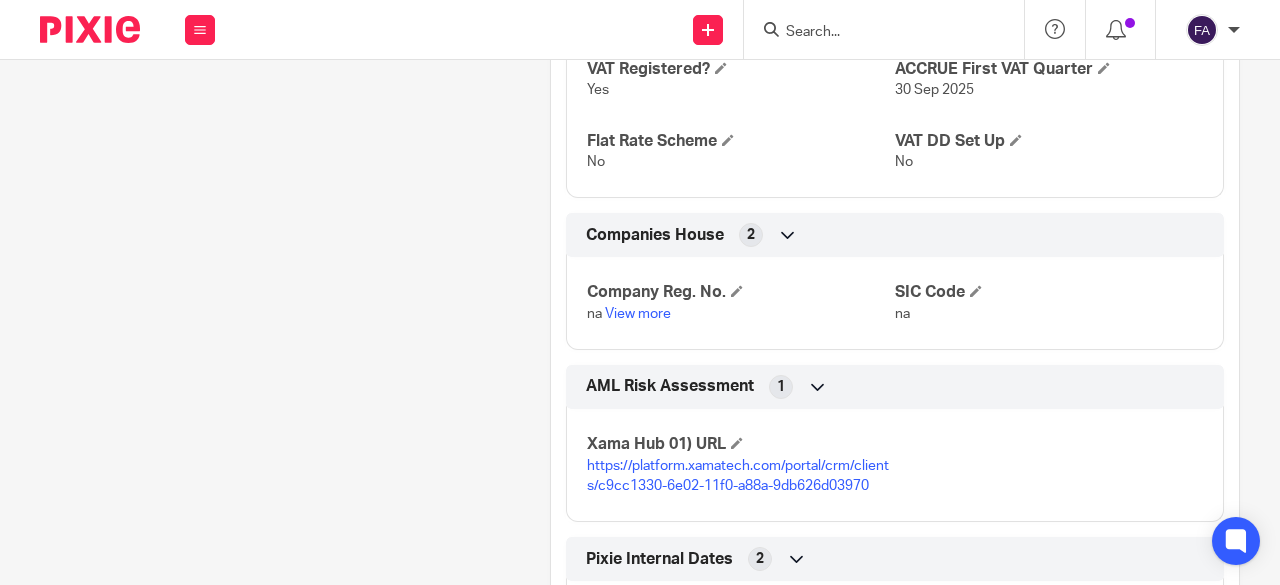 scroll, scrollTop: 526, scrollLeft: 0, axis: vertical 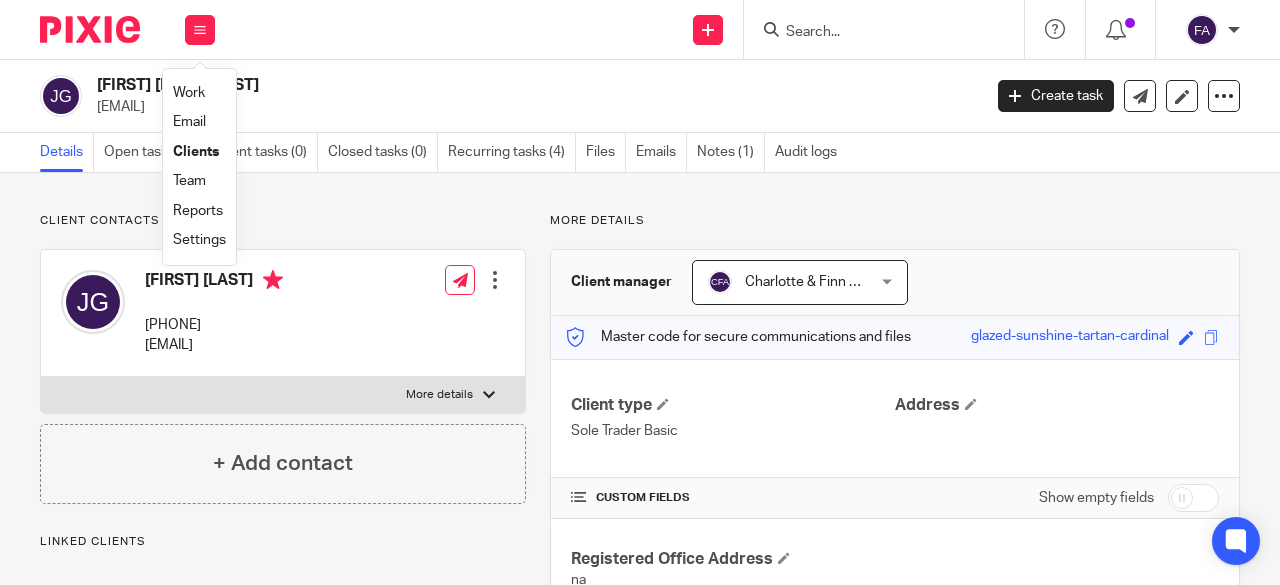 click on "Work" at bounding box center (189, 93) 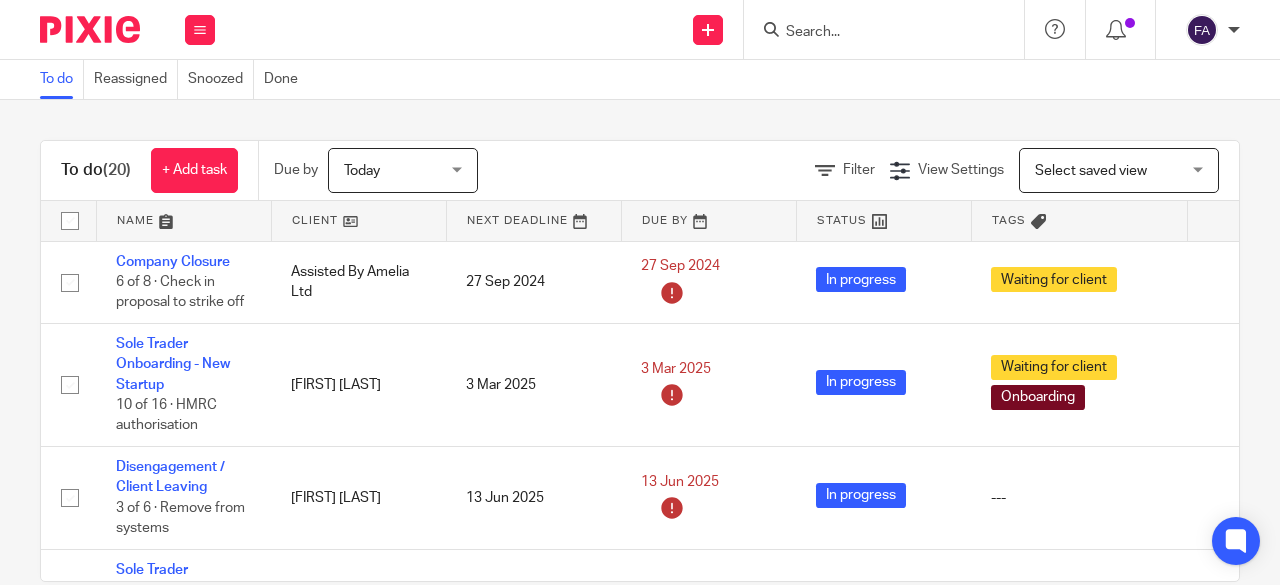 scroll, scrollTop: 0, scrollLeft: 0, axis: both 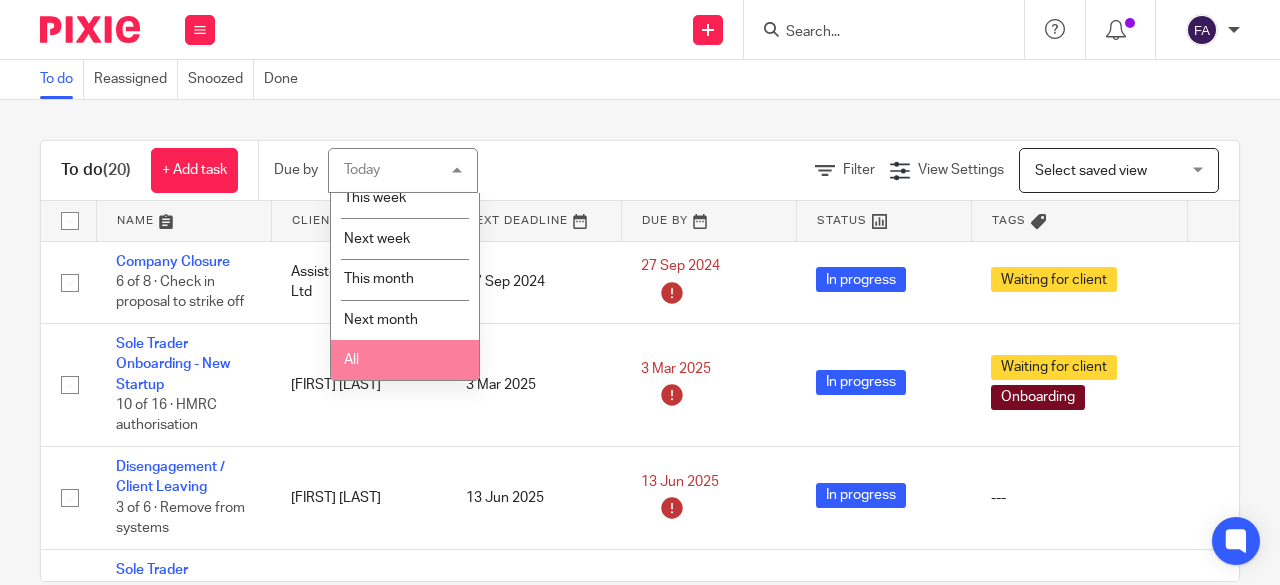 click on "All" at bounding box center [405, 360] 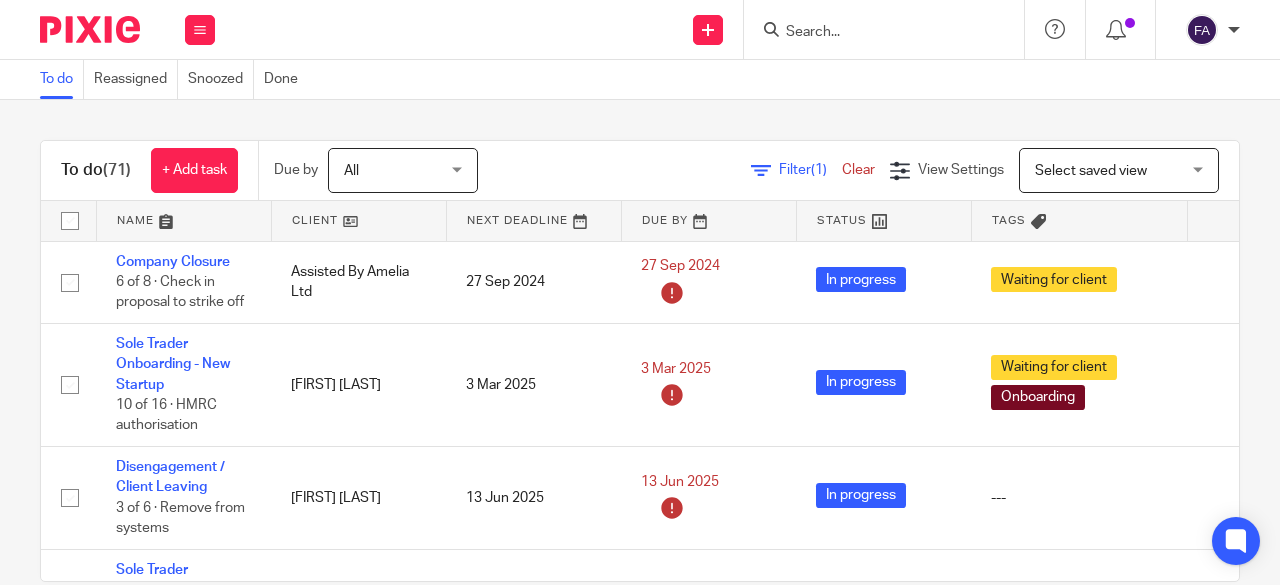 scroll, scrollTop: 0, scrollLeft: 0, axis: both 